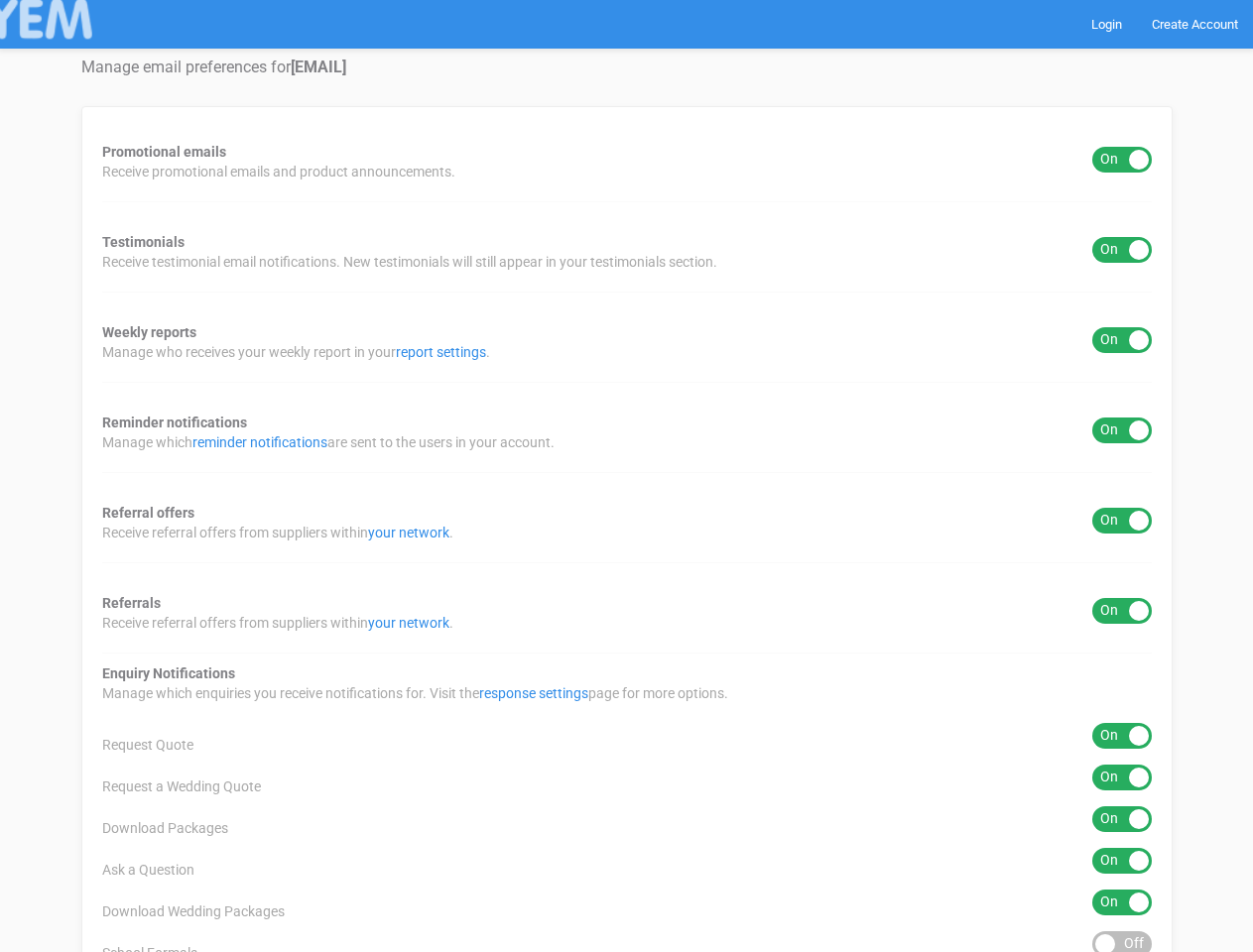 scroll, scrollTop: 0, scrollLeft: 0, axis: both 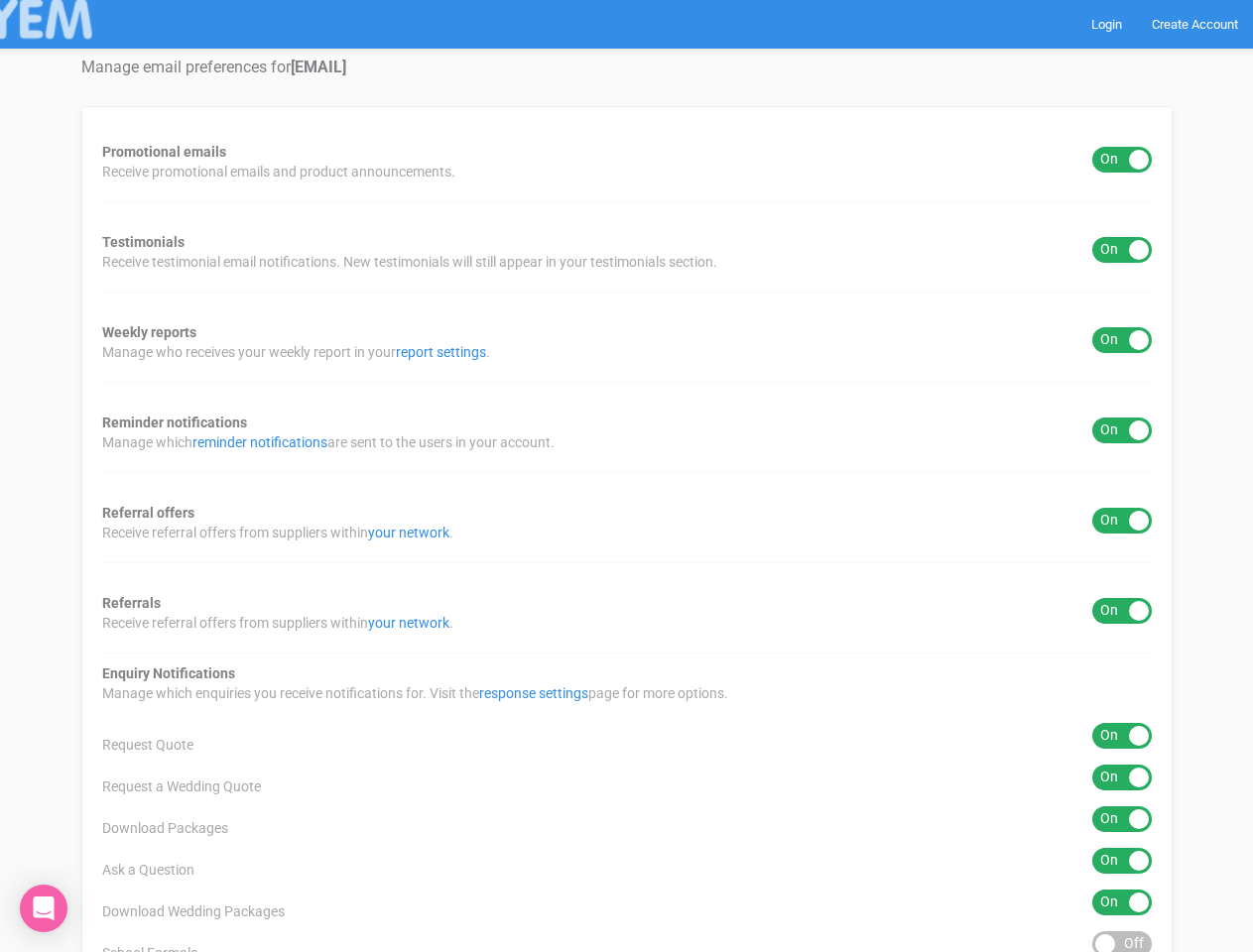 click on "Promotional emails
ON
OFF
Receive promotional emails and product announcements.
Testimonials
ON
OFF
Receive testimonial email notifications.  New testimonials will still appear in your testimonials section.
Weekly reports
ON
OFF
Manage who receives your weekly report in your  report settings .
Reminder notifications
ON
OFF
Manage which  reminder notifications  are sent to the users in your account.
Referral offers
ON
OFF
Receive referral offers from suppliers within  your network .
Referrals
ON
OFF
Receive referral offers from suppliers within  your network .
Enquiry Notifications
response settings  page for more options." at bounding box center (627, 799) 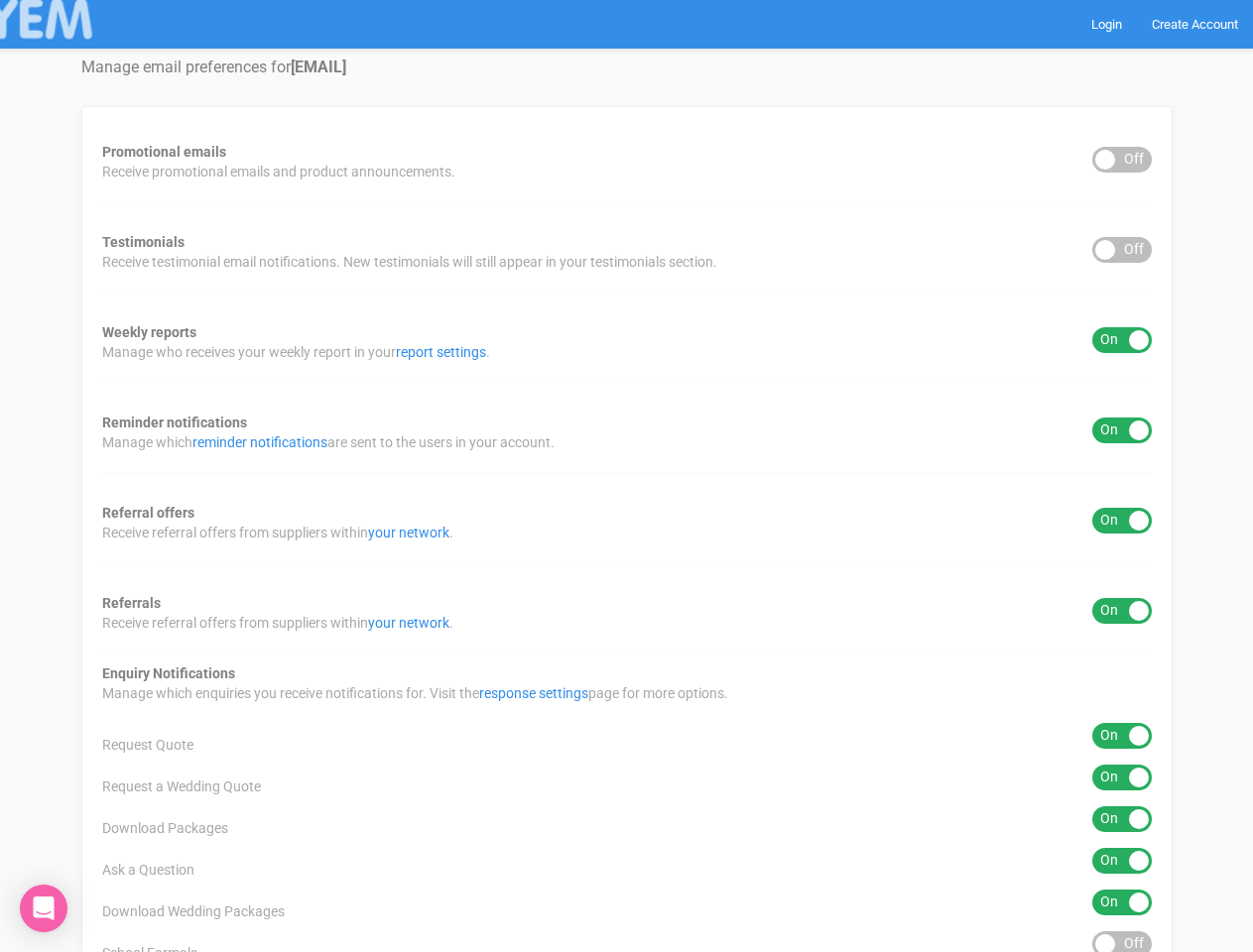 click on "ON
OFF" at bounding box center [1122, 340] 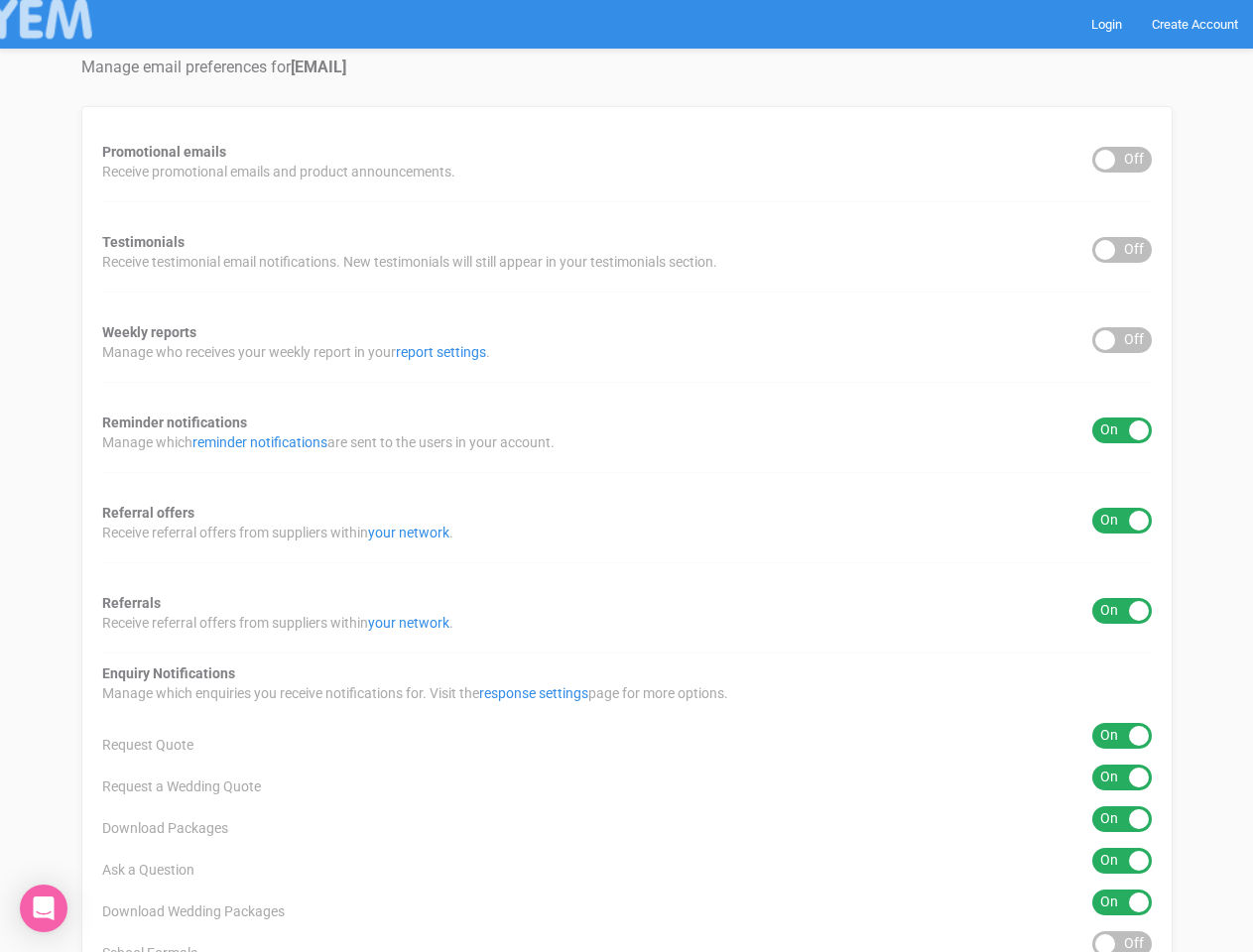 click on "ON
OFF" at bounding box center [1122, 430] 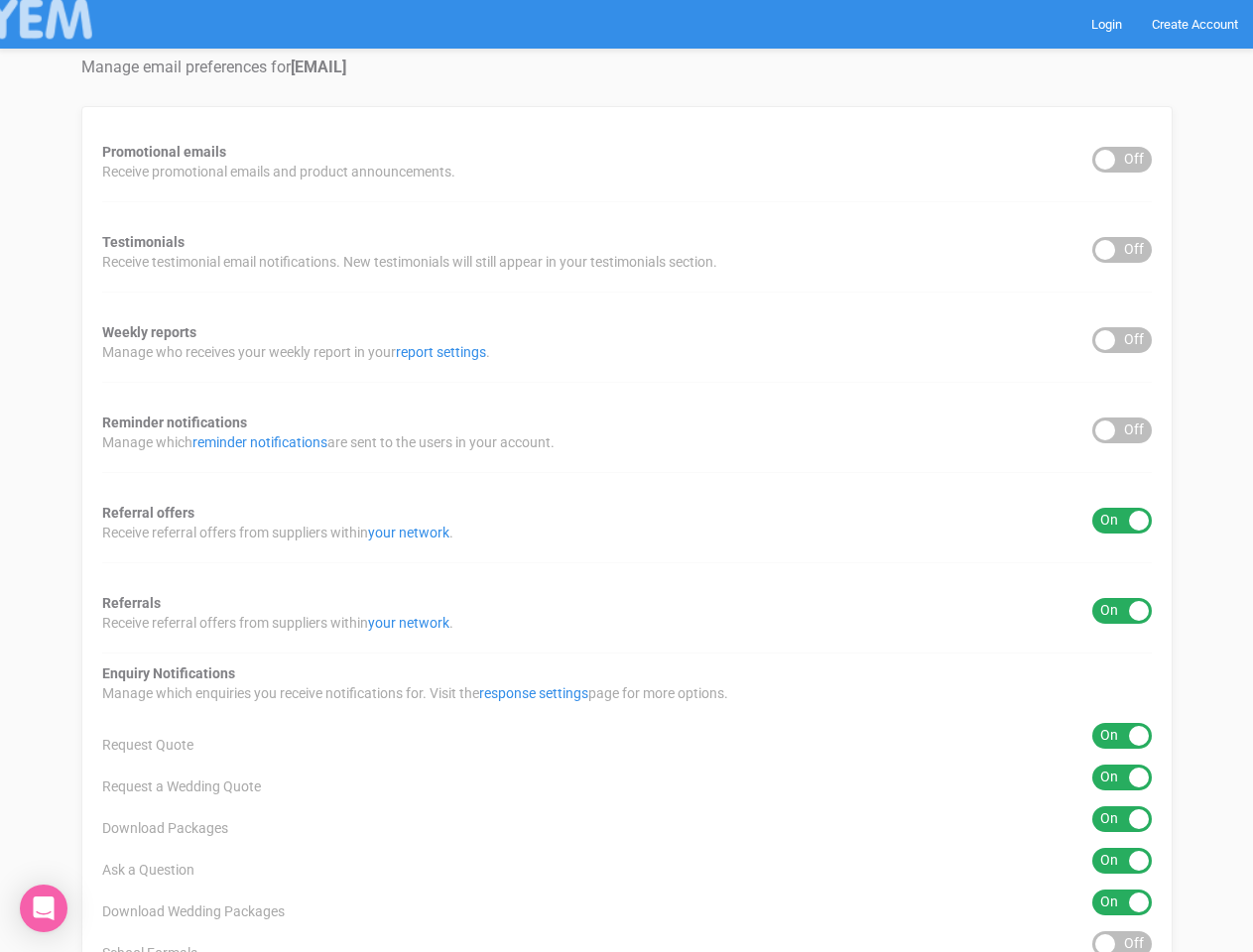 click on "ON
OFF" at bounding box center [1122, 521] 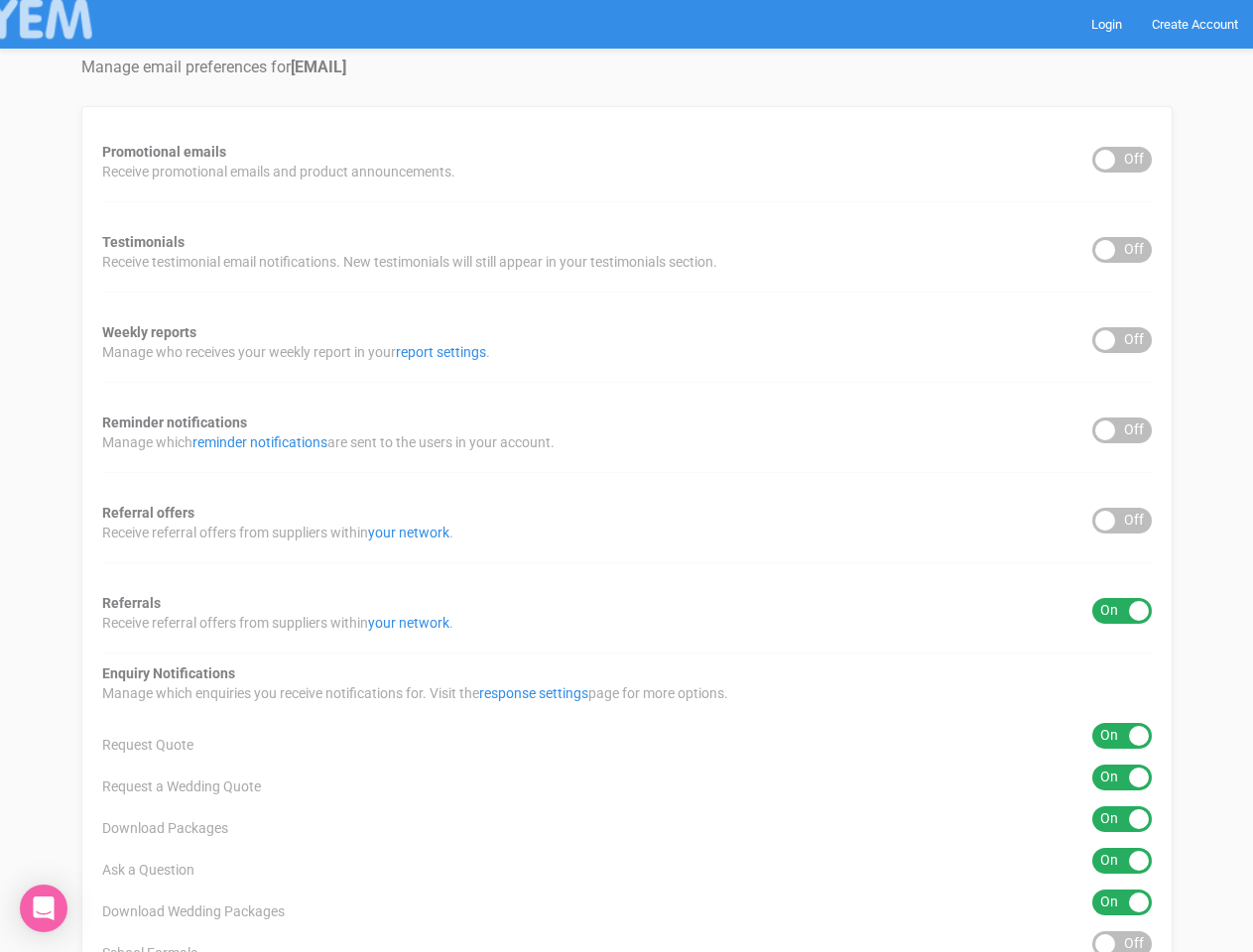 click on "ON
OFF" at bounding box center [1122, 611] 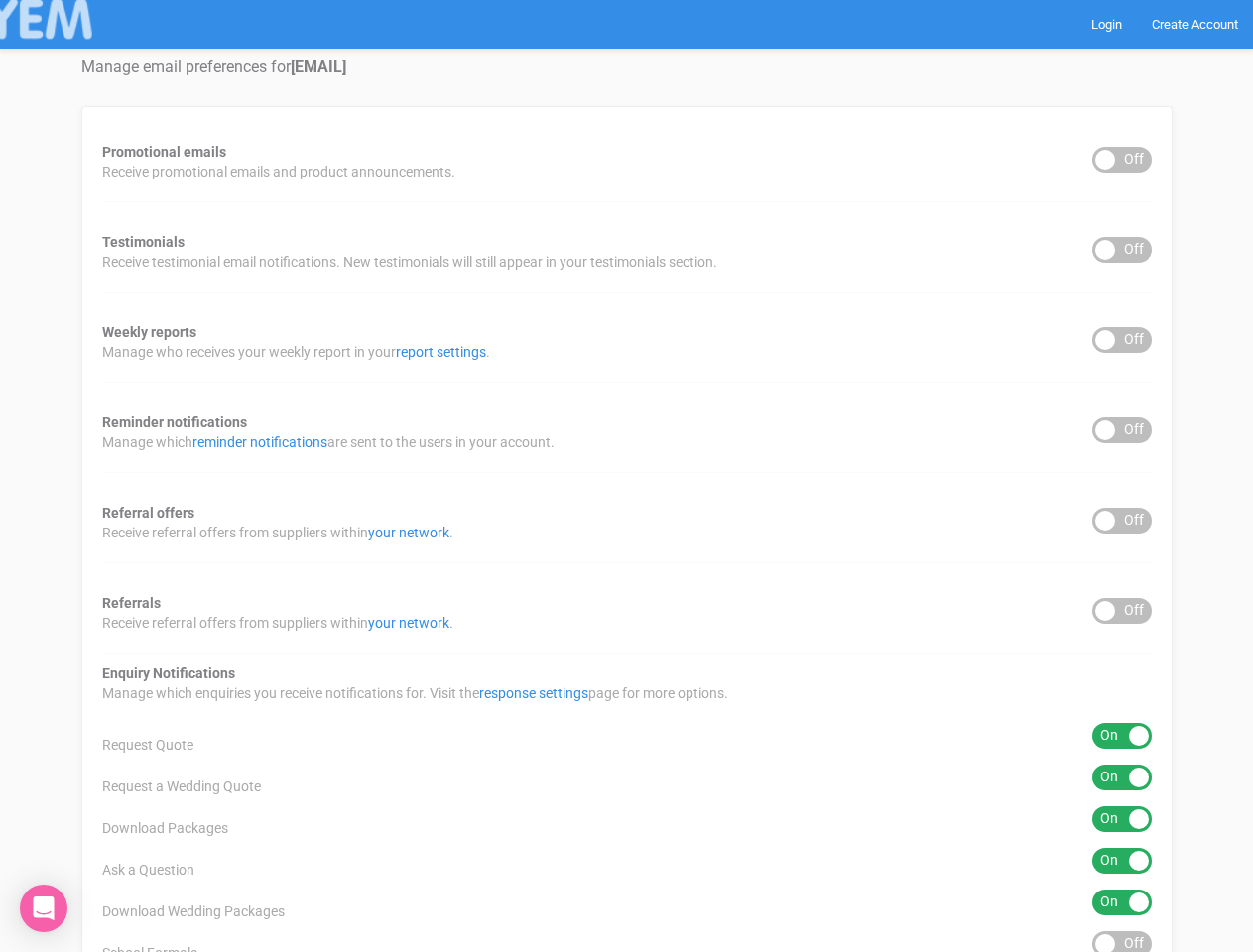 click on "ON
OFF" at bounding box center (1122, 736) 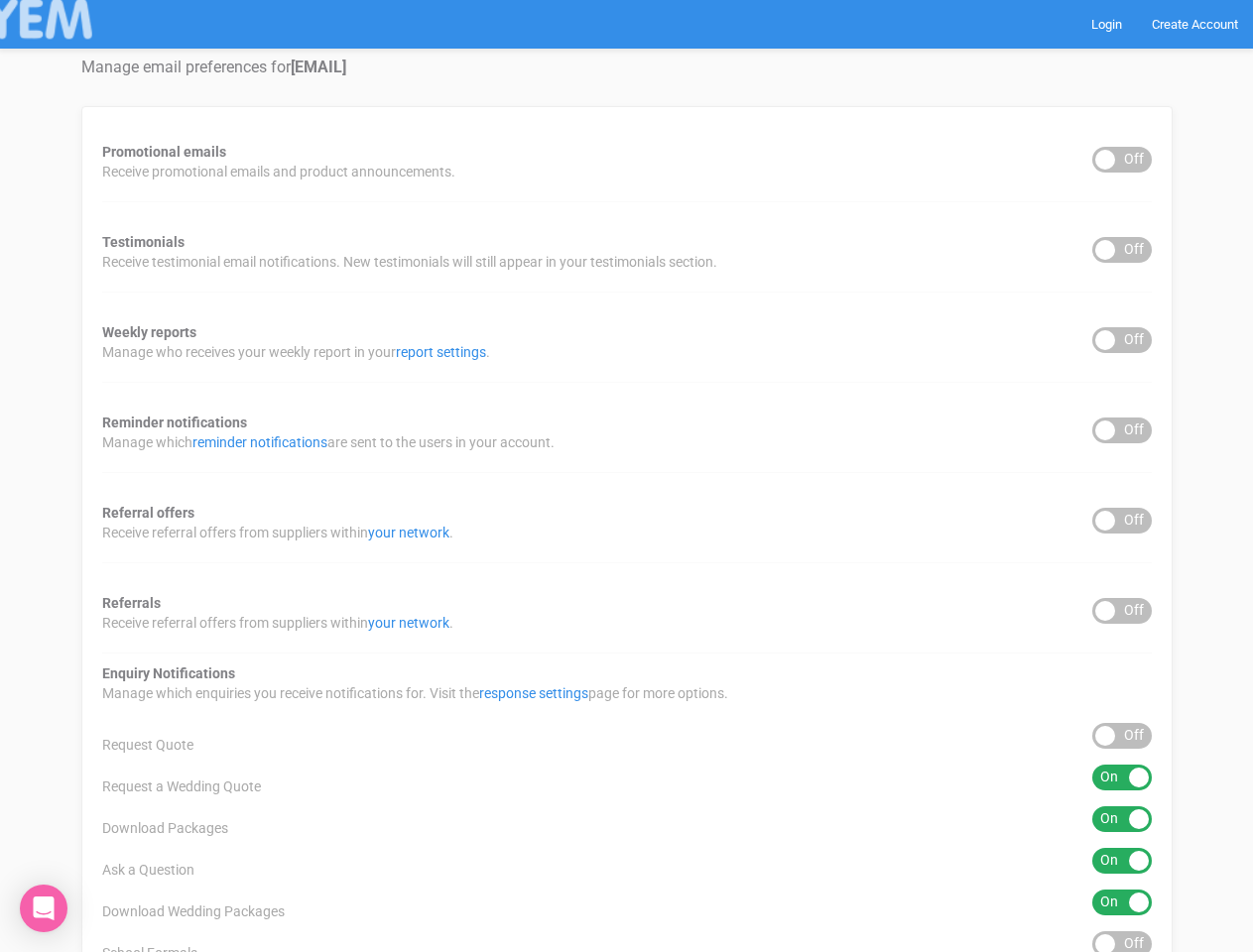 click on "ON
OFF" at bounding box center (1122, 777) 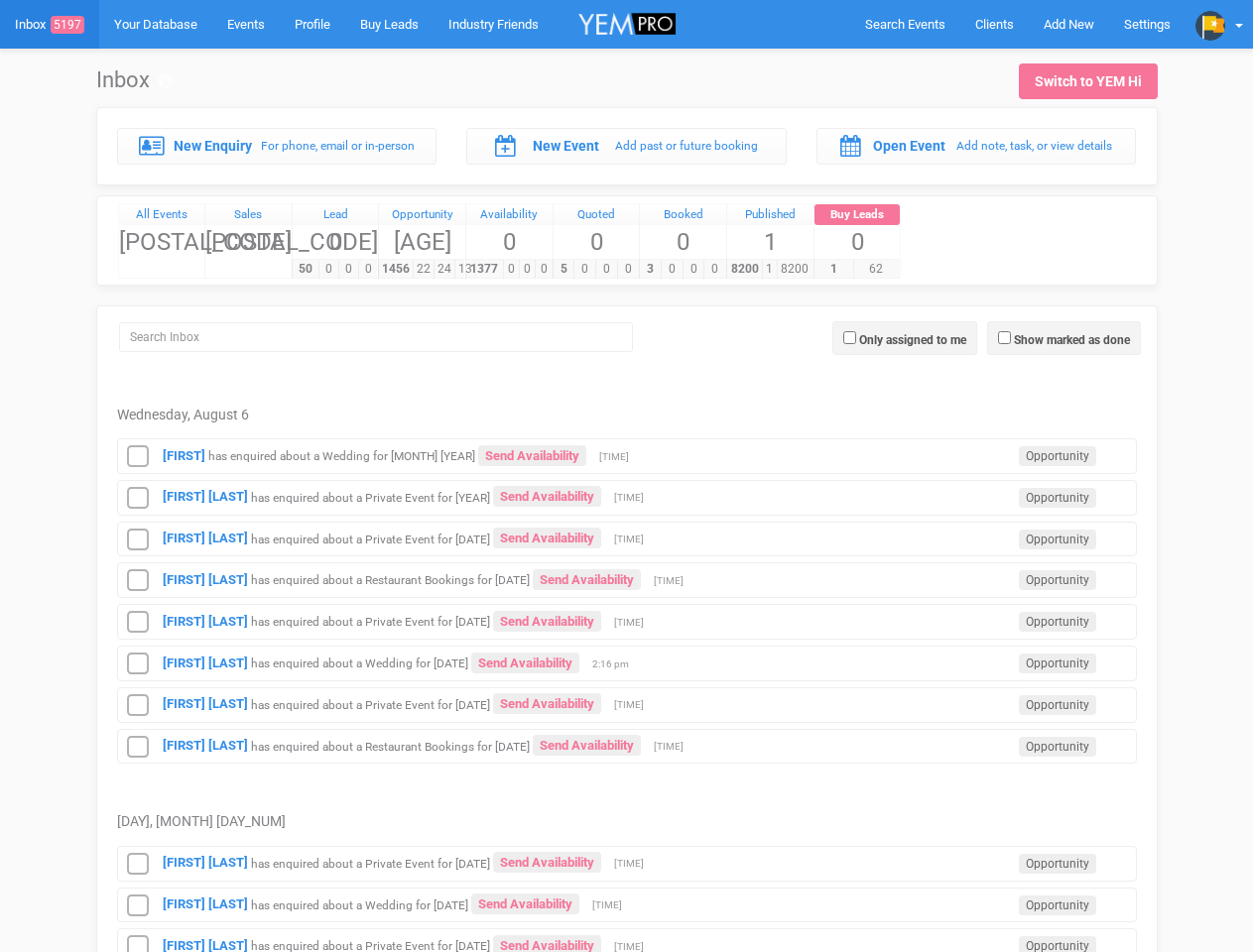 scroll, scrollTop: 0, scrollLeft: 0, axis: both 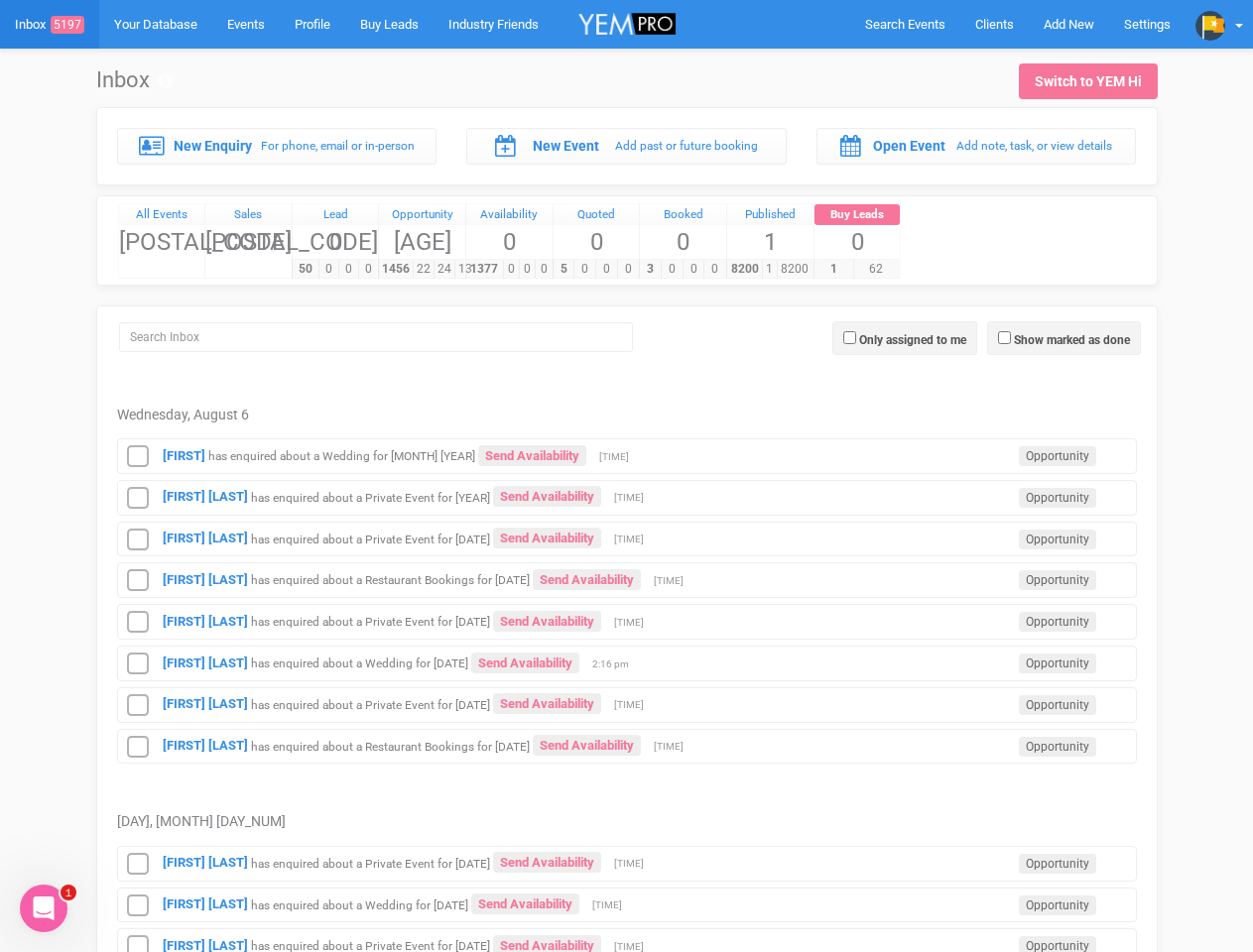 click on "[FIRST] [LAST]
has enquired about a Private Event for   [YEAR]   Send Availability        Opportunity  [TIME]" at bounding box center [627, 495] 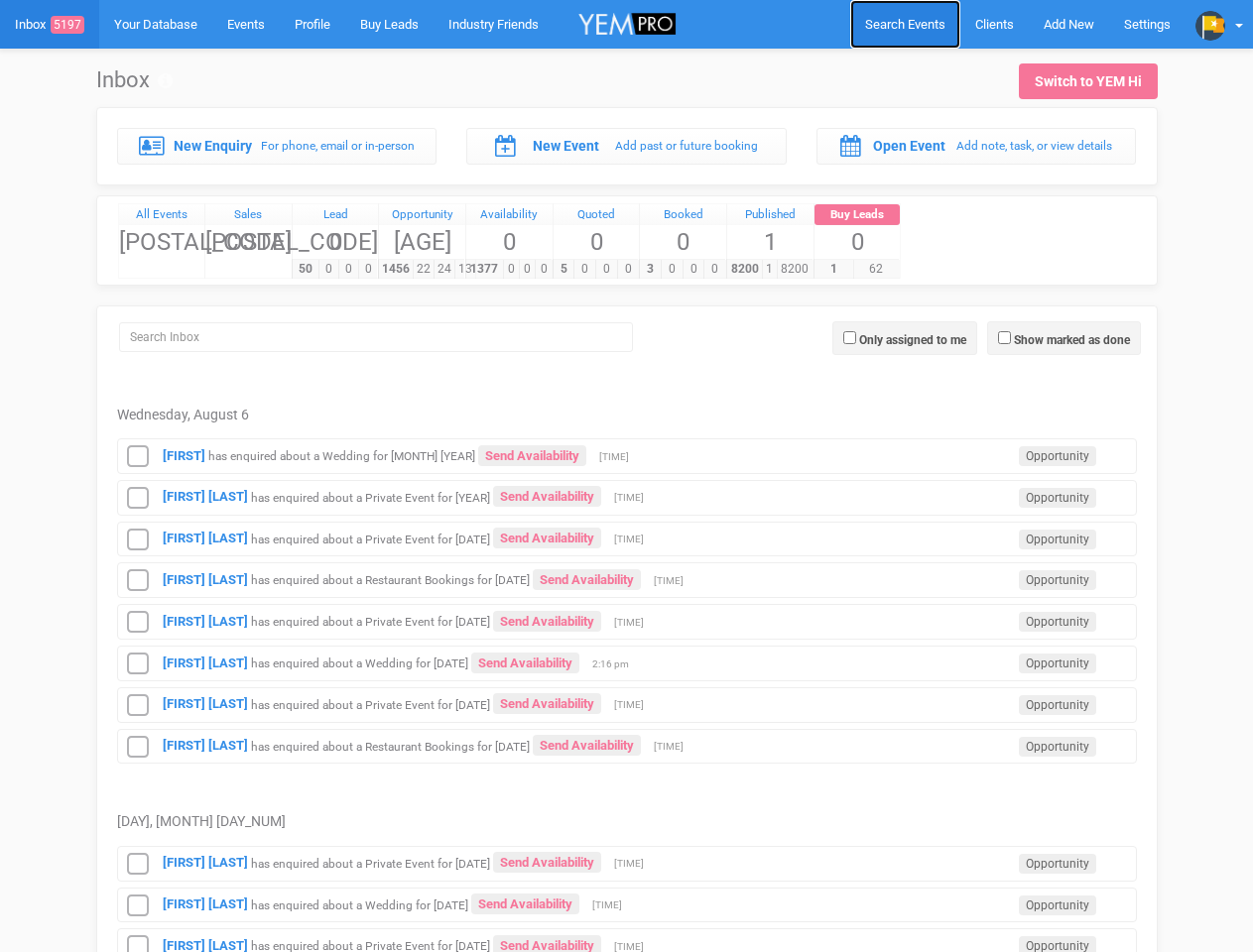 click on "Search Events" at bounding box center (905, 24) 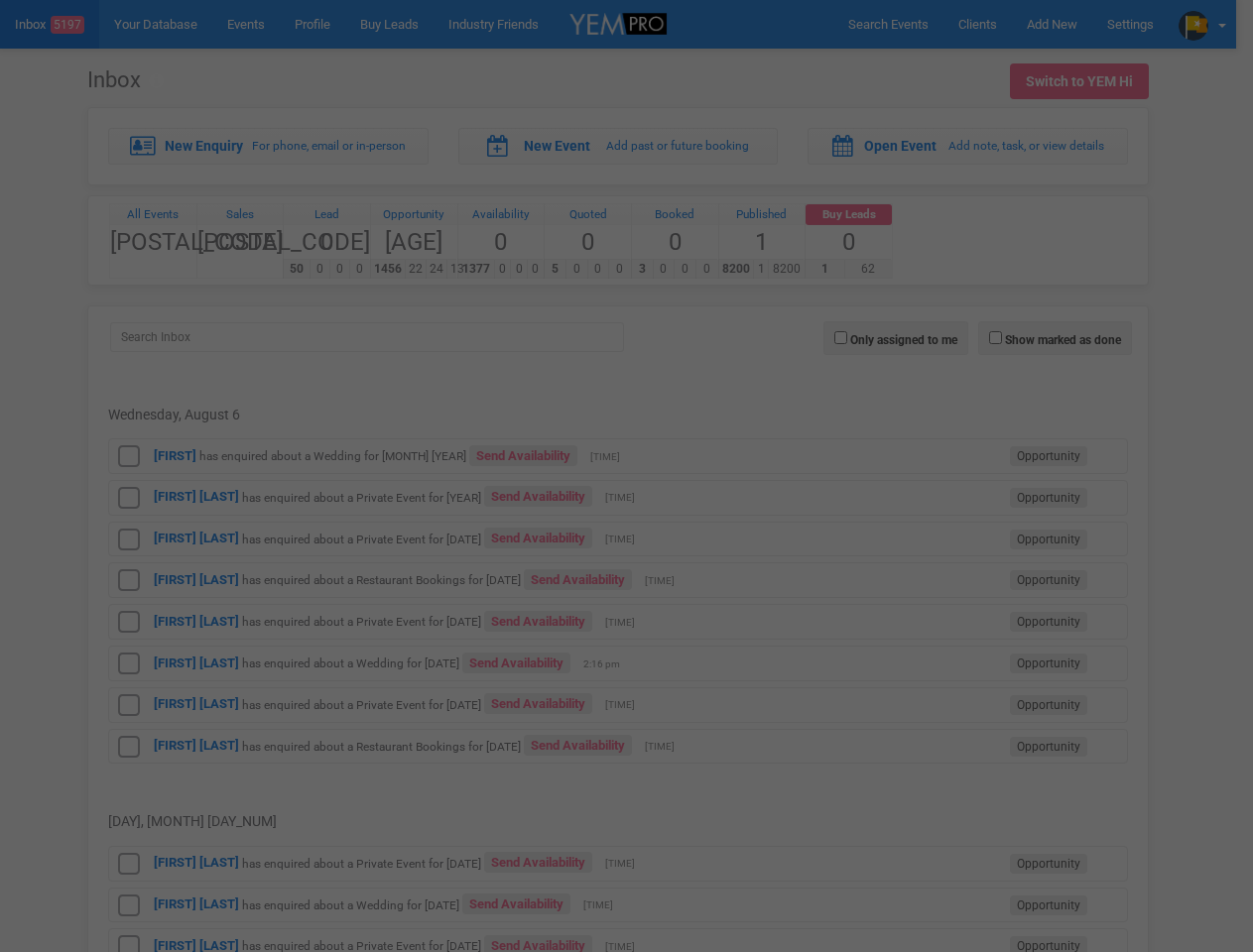click at bounding box center (0, 0) 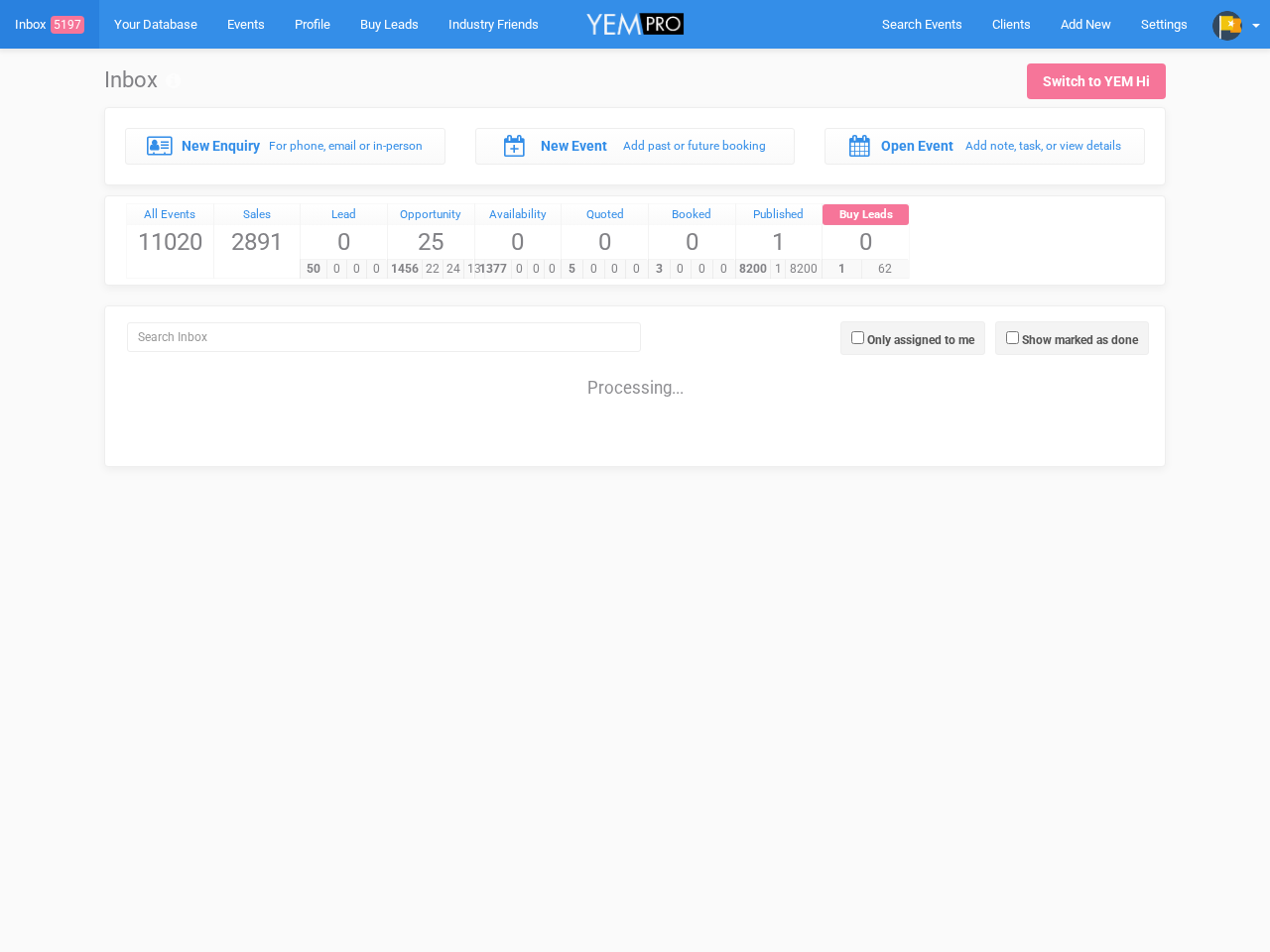 scroll, scrollTop: 0, scrollLeft: 0, axis: both 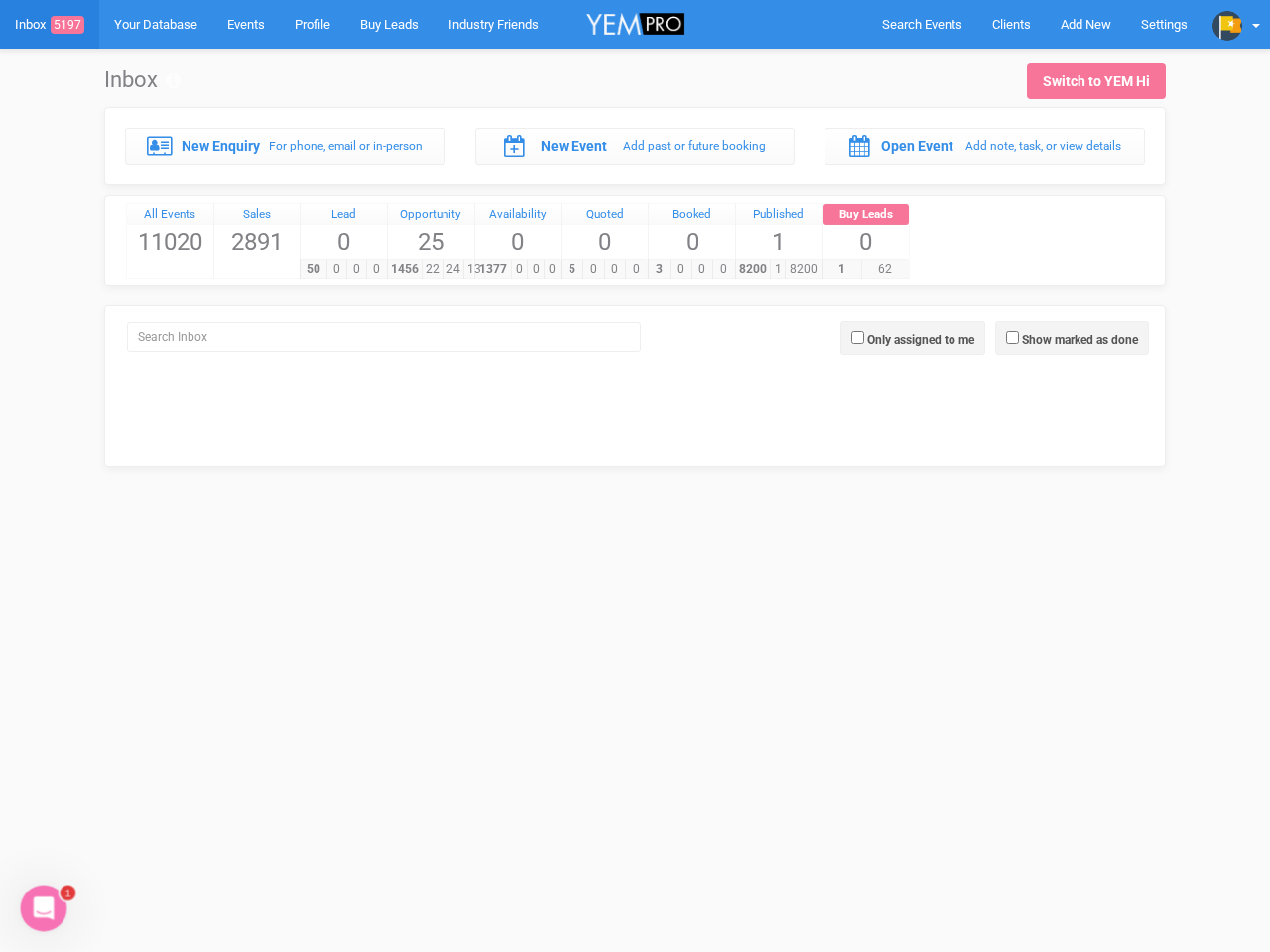 click on "5
0
0
0" at bounding box center (603, 269) 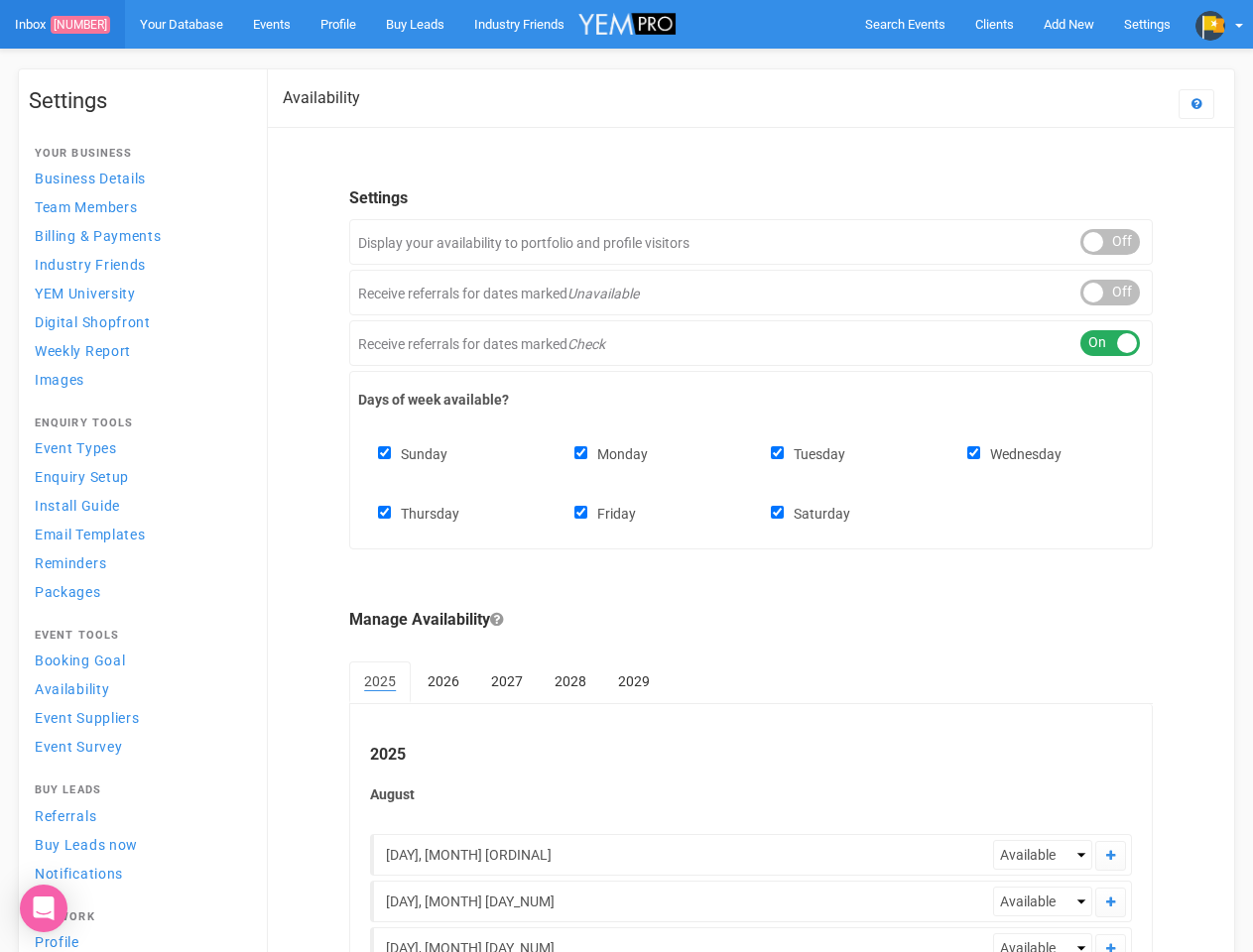 scroll, scrollTop: 0, scrollLeft: 0, axis: both 